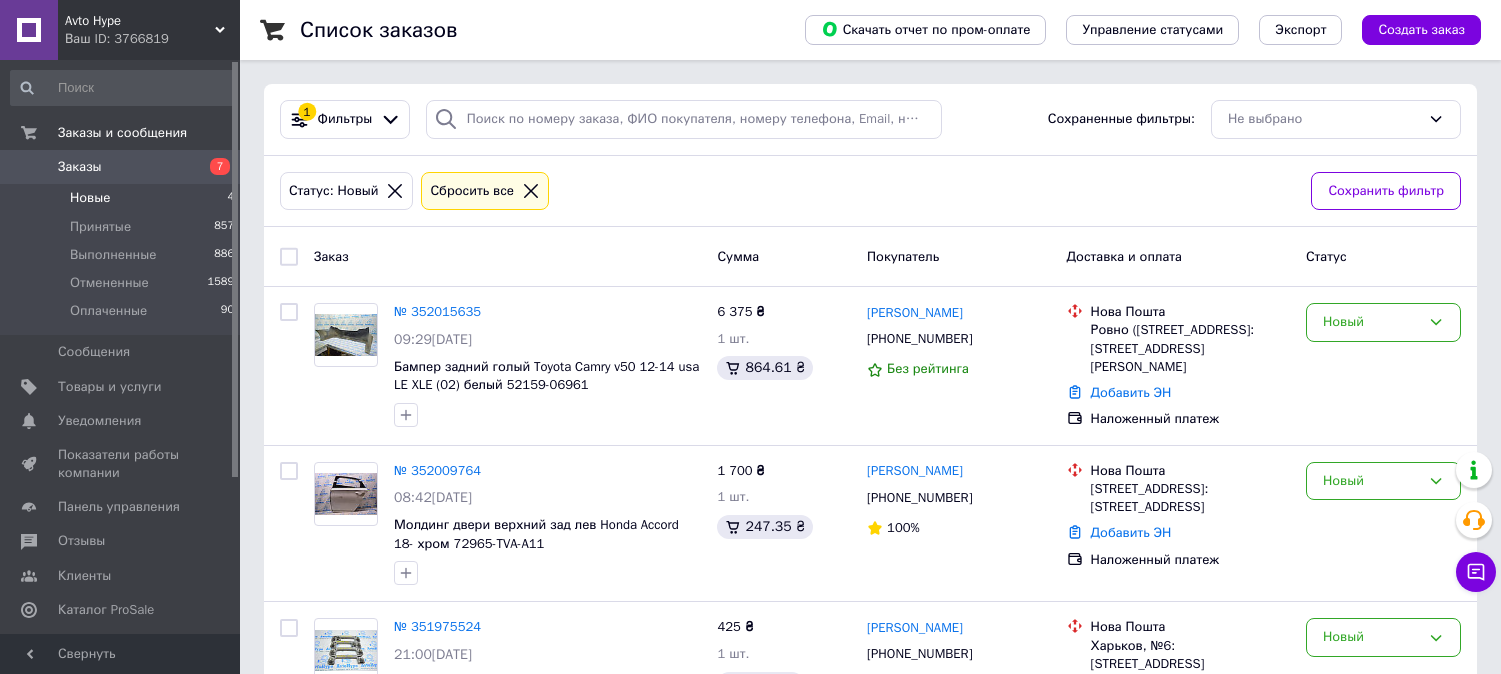 scroll, scrollTop: 0, scrollLeft: 0, axis: both 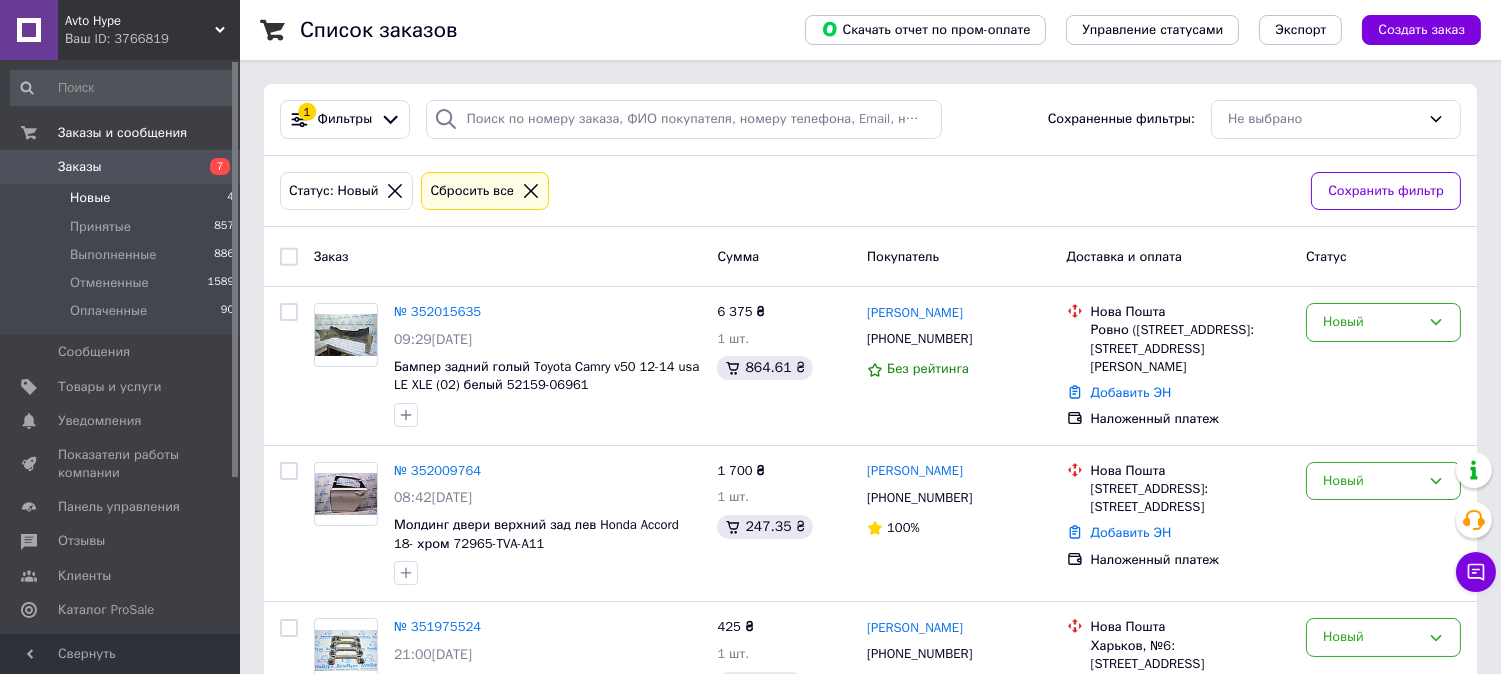 click on "Новые 4" at bounding box center (123, 198) 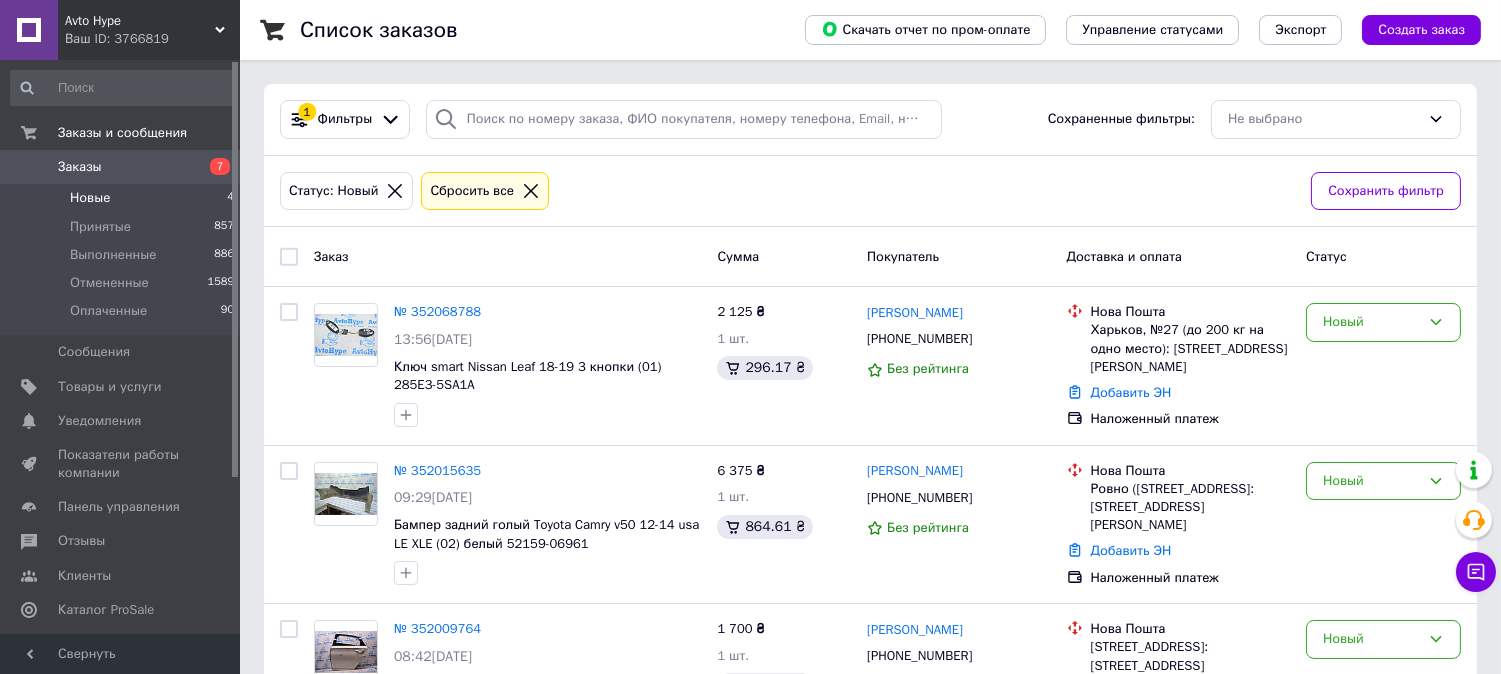 click on "Новые 4" at bounding box center (123, 198) 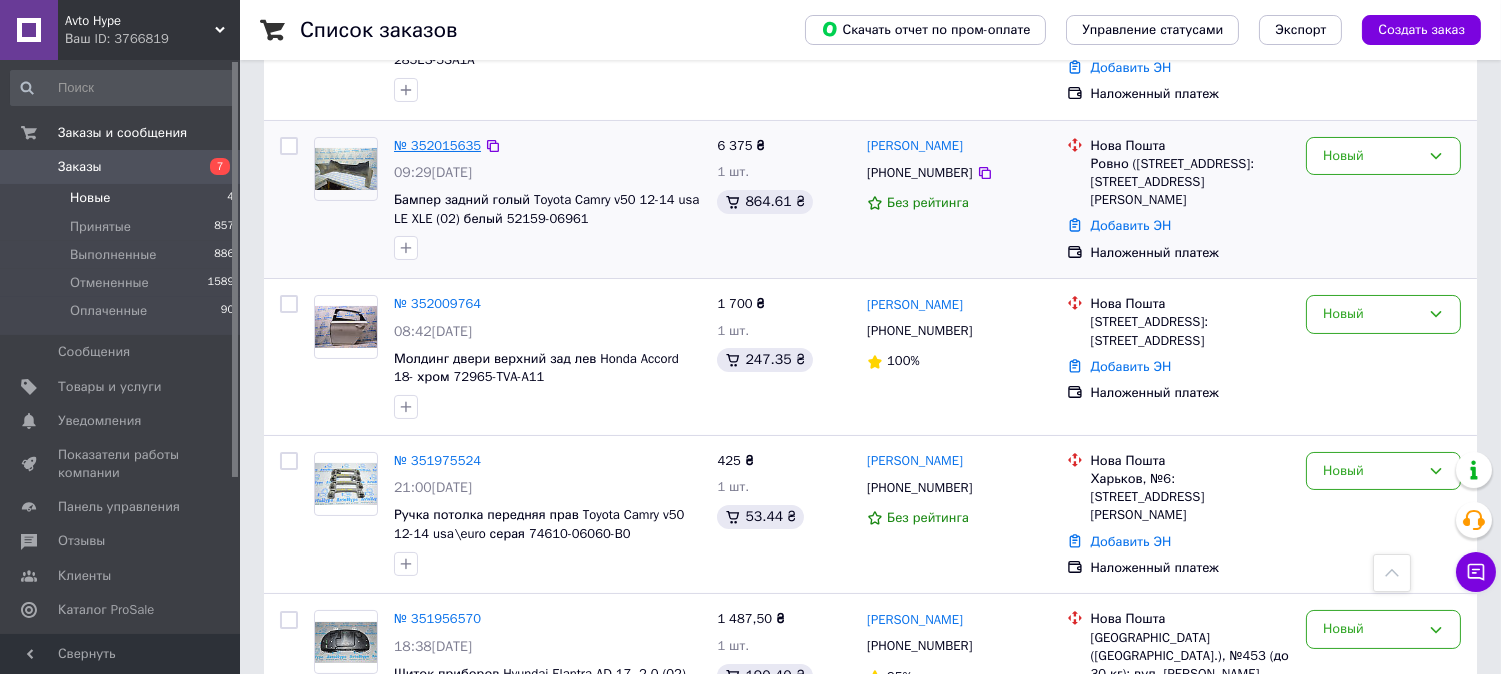 scroll, scrollTop: 197, scrollLeft: 0, axis: vertical 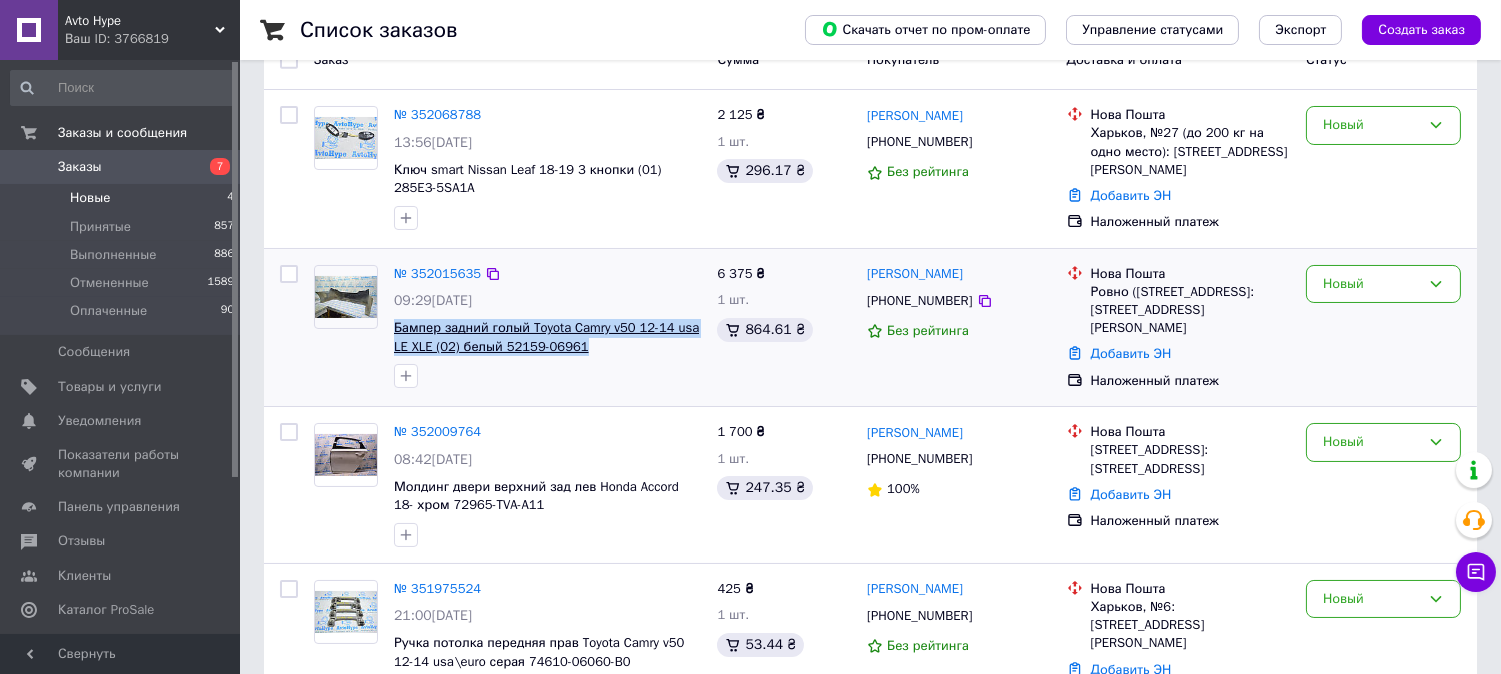 drag, startPoint x: 602, startPoint y: 341, endPoint x: 394, endPoint y: 327, distance: 208.47063 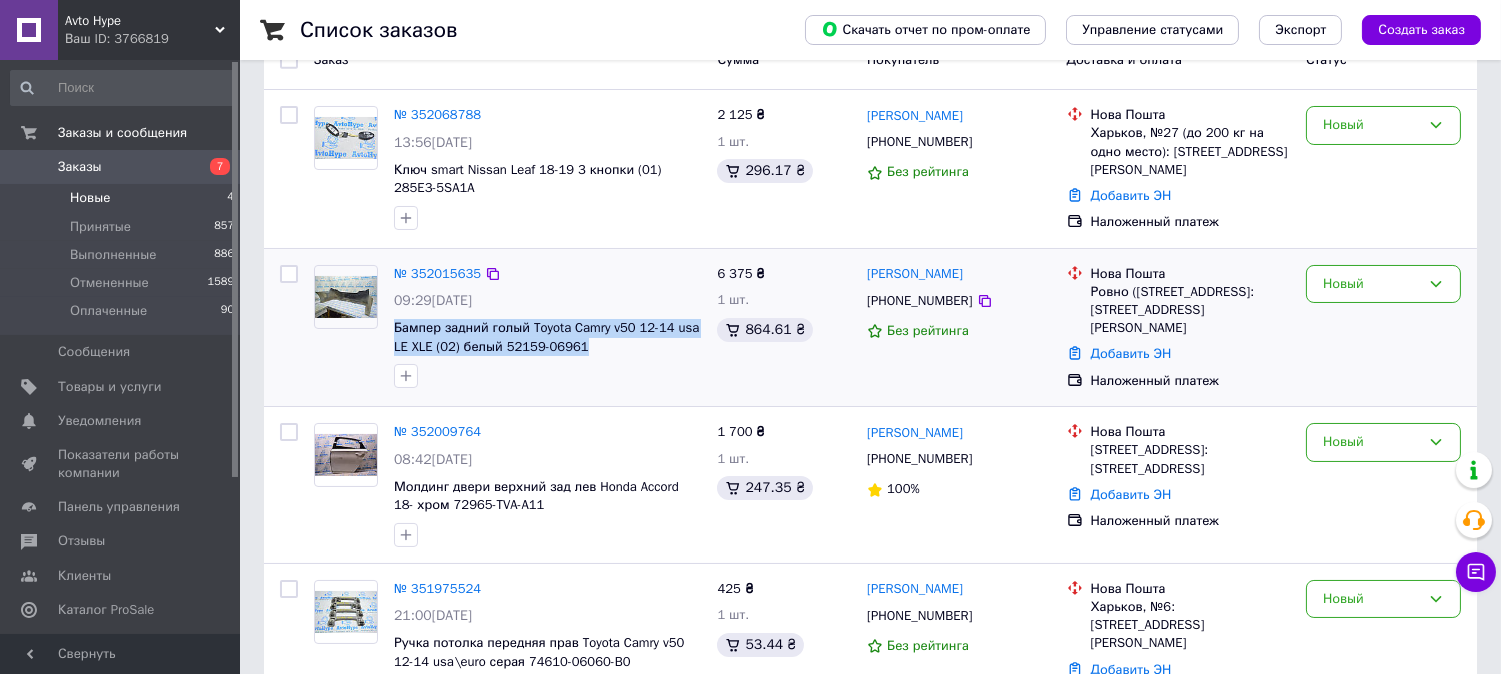 copy on "Бампер задний голый Toyota Camry v50 12-14 usa LE XLE (02) белый 52159-06961" 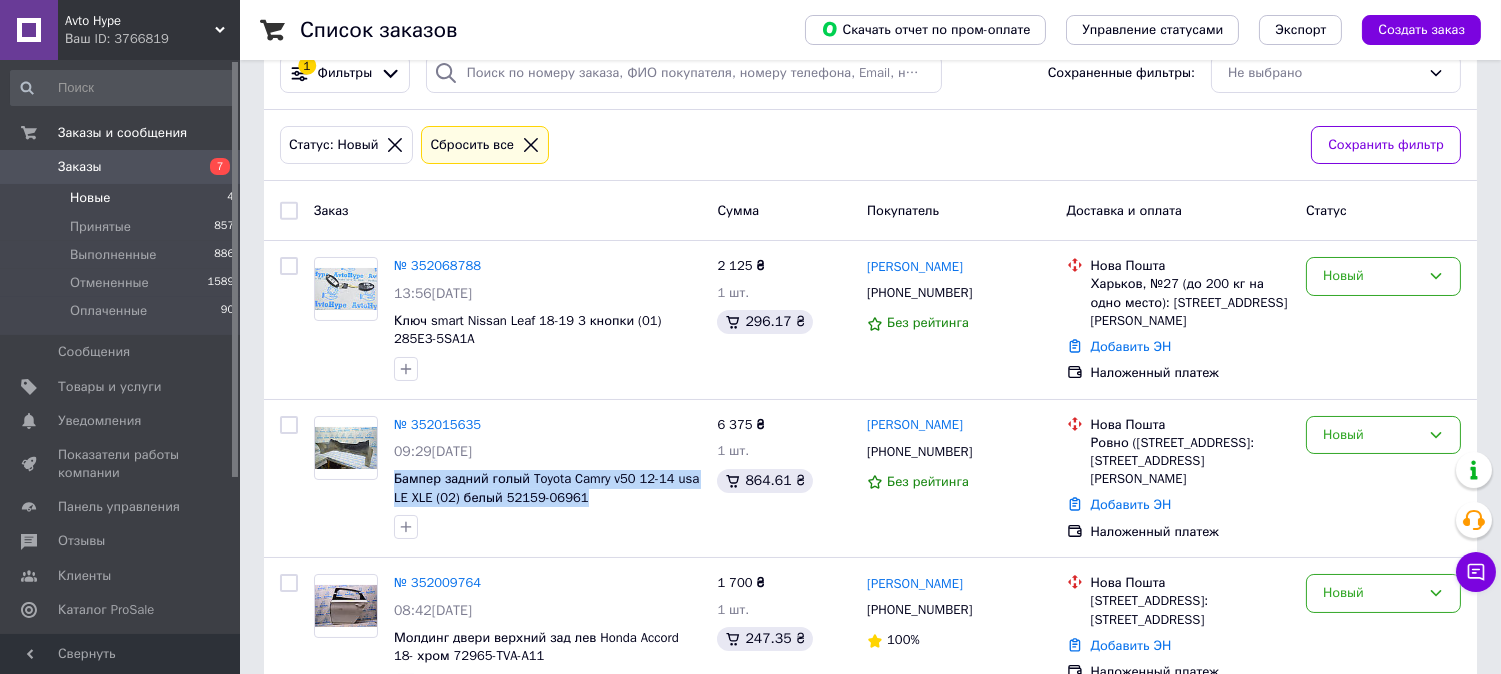 scroll, scrollTop: 0, scrollLeft: 0, axis: both 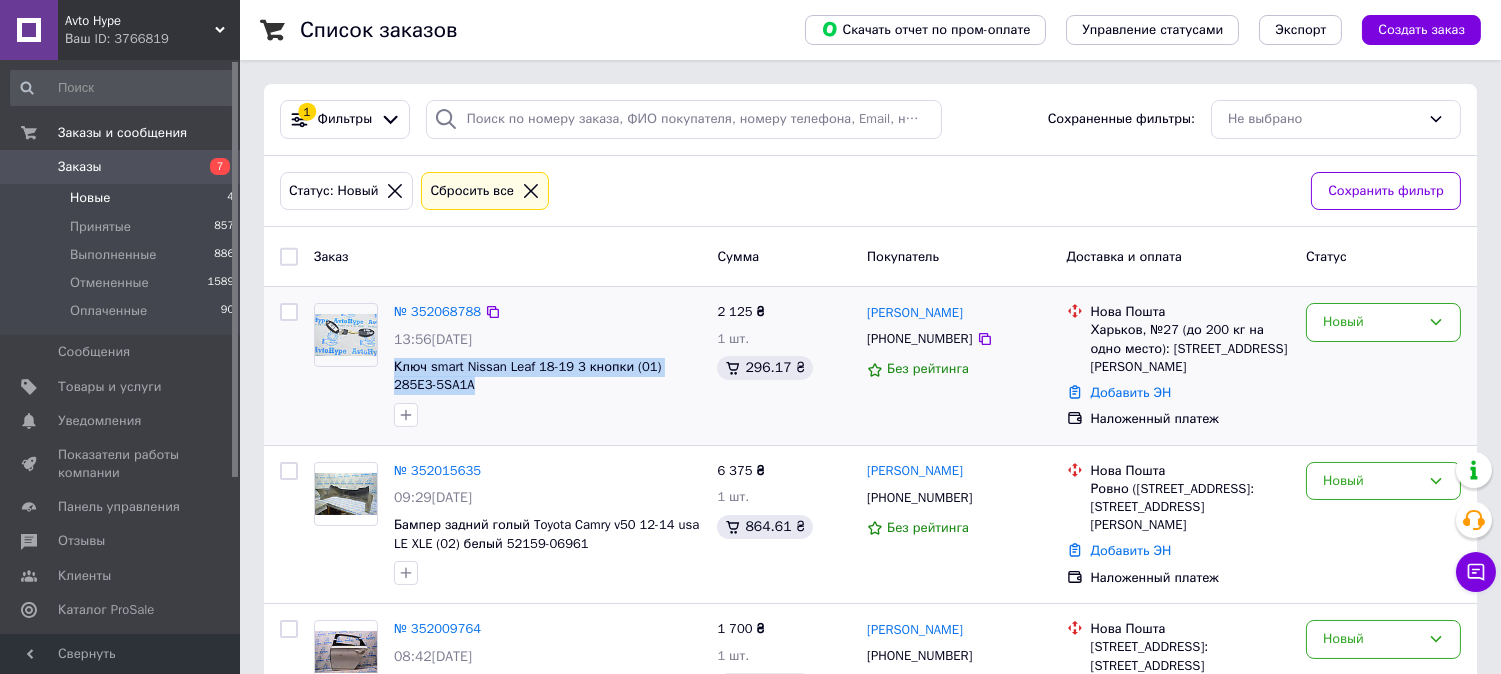 drag, startPoint x: 453, startPoint y: 377, endPoint x: 392, endPoint y: 368, distance: 61.66036 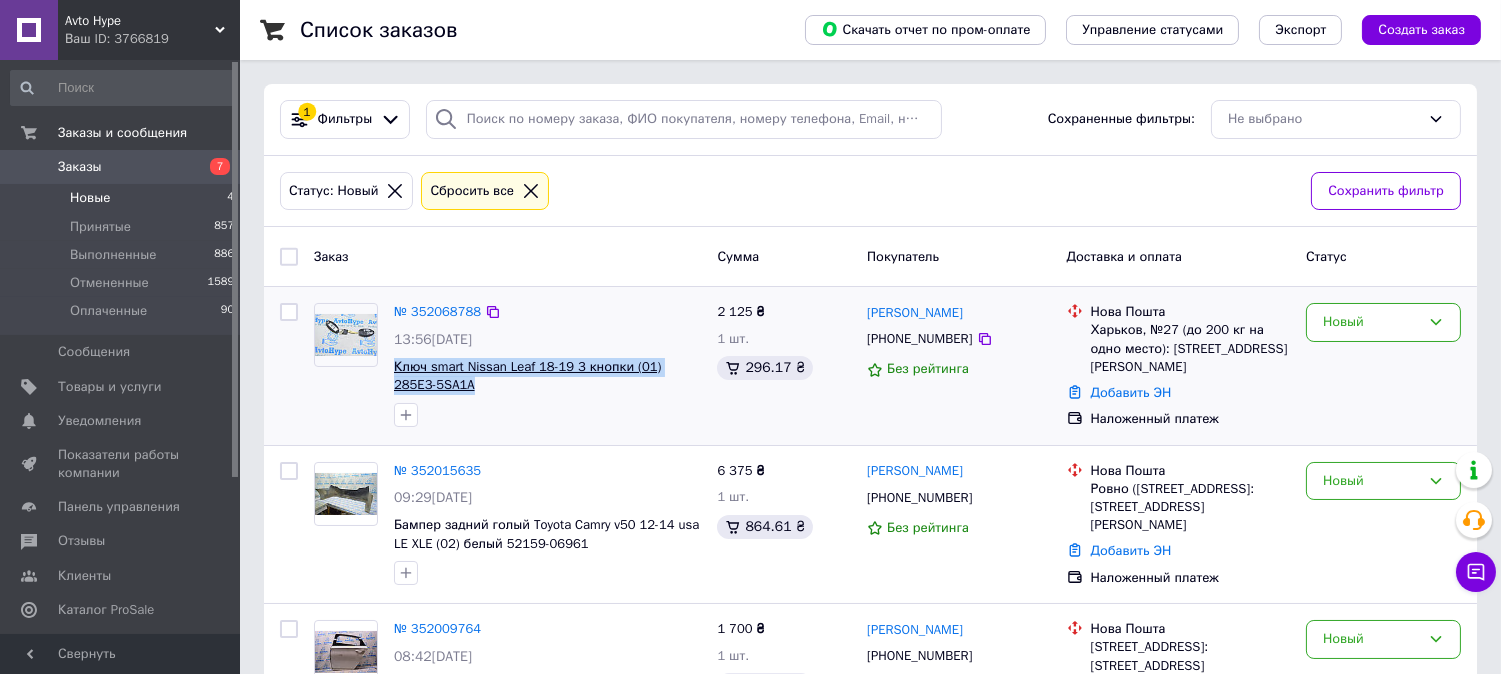 copy on "Ключ smart Nissan Leaf 18-19 3 кнопки (01) 285E3-5SA1A" 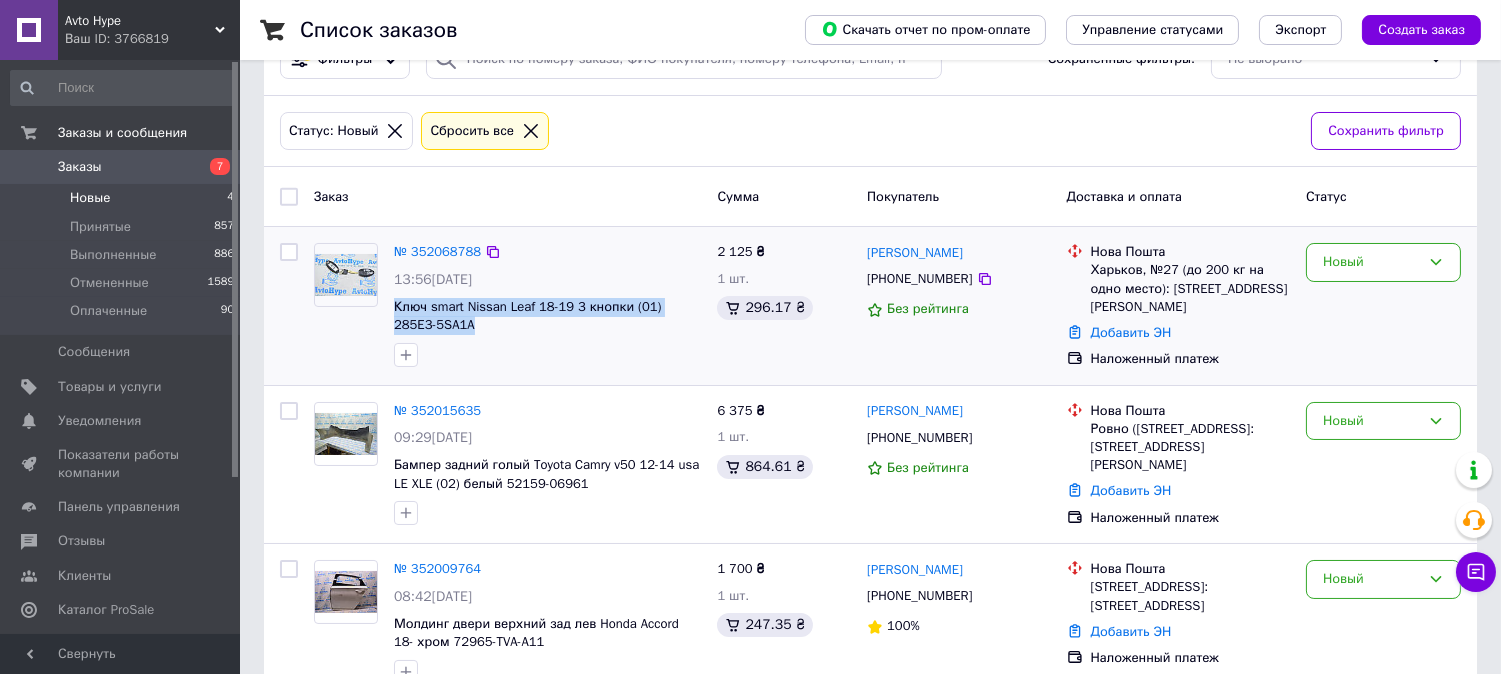 scroll, scrollTop: 111, scrollLeft: 0, axis: vertical 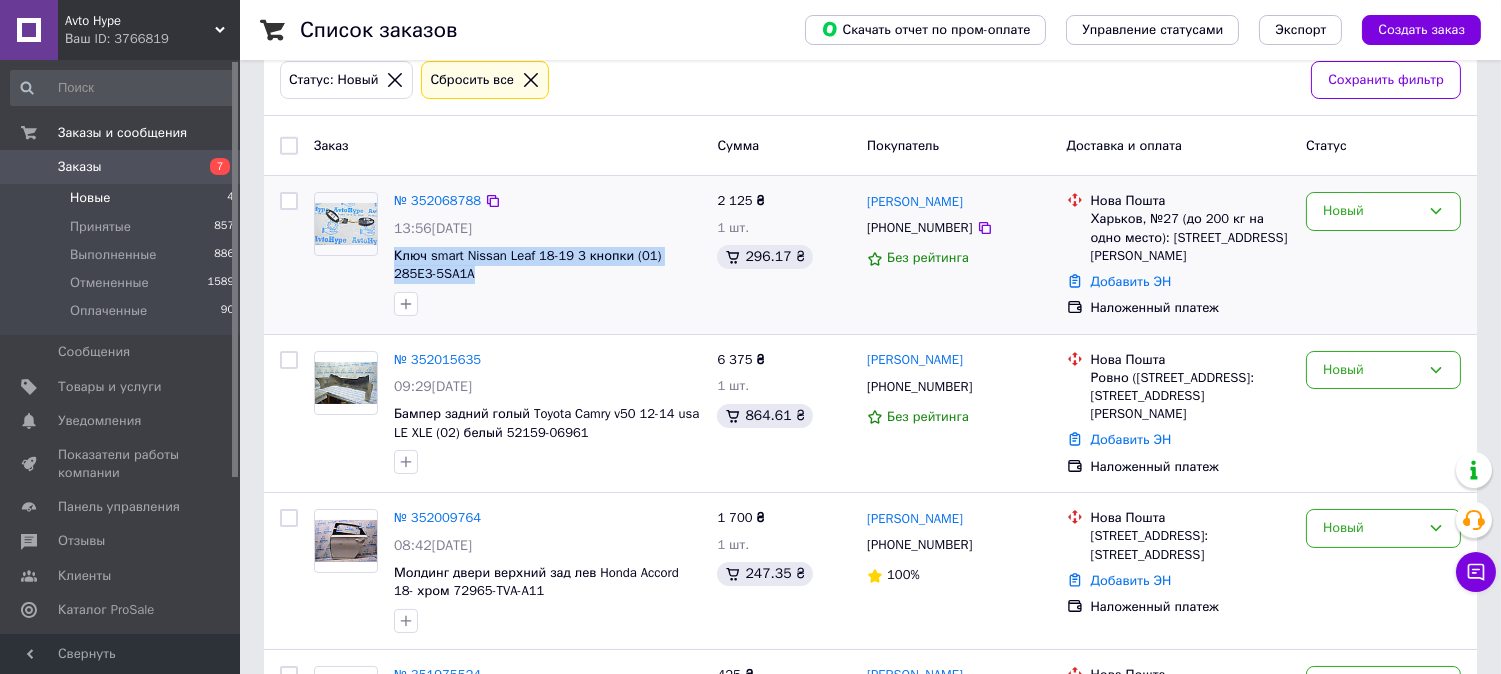 copy on "Ключ smart Nissan Leaf 18-19 3 кнопки (01) 285E3-5SA1A" 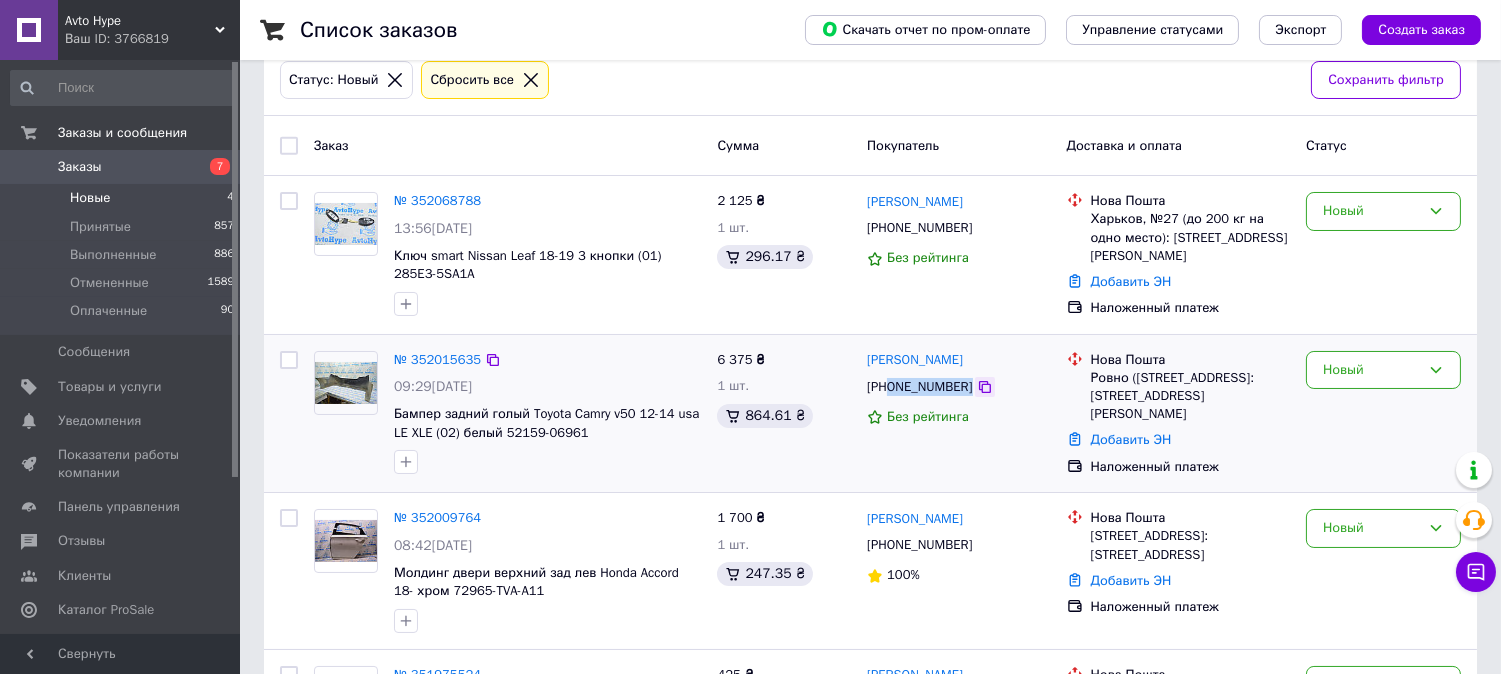 drag, startPoint x: 891, startPoint y: 391, endPoint x: 968, endPoint y: 377, distance: 78.26238 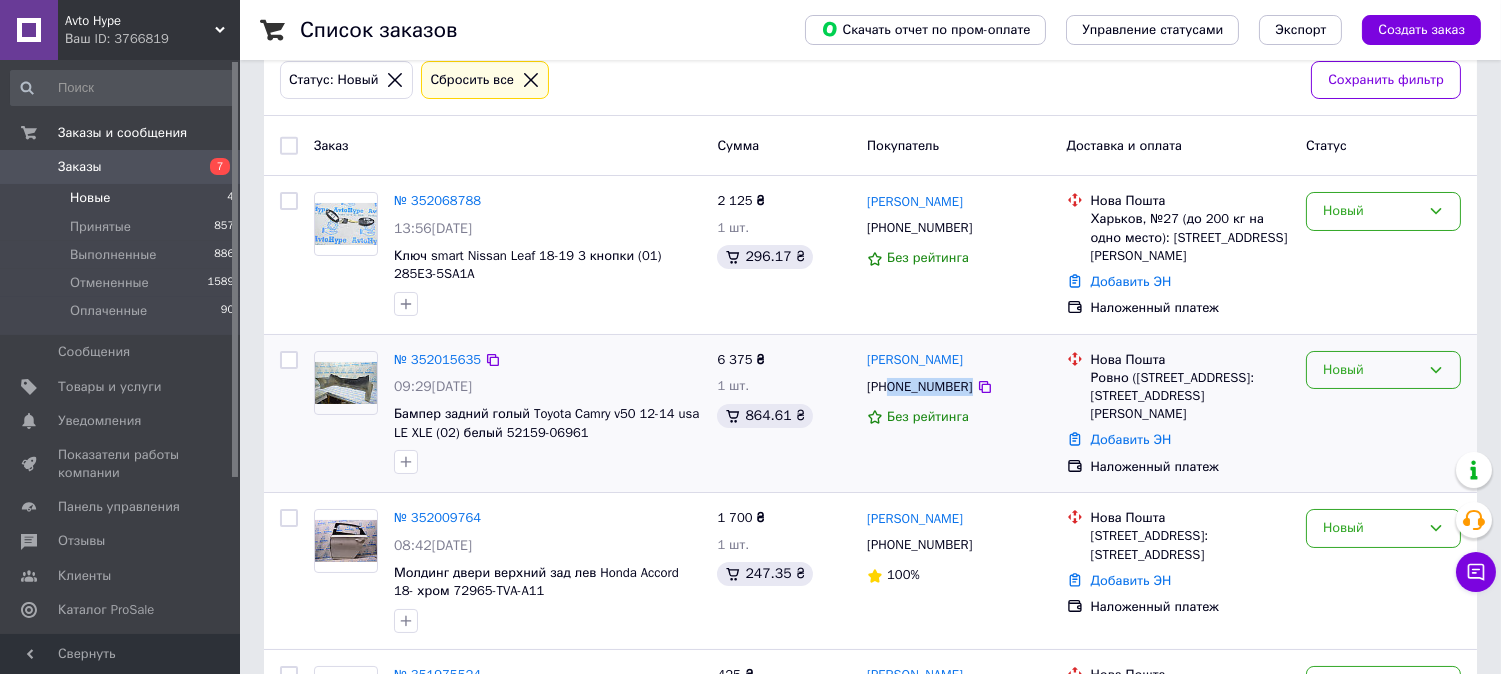 click on "Новый" at bounding box center (1371, 370) 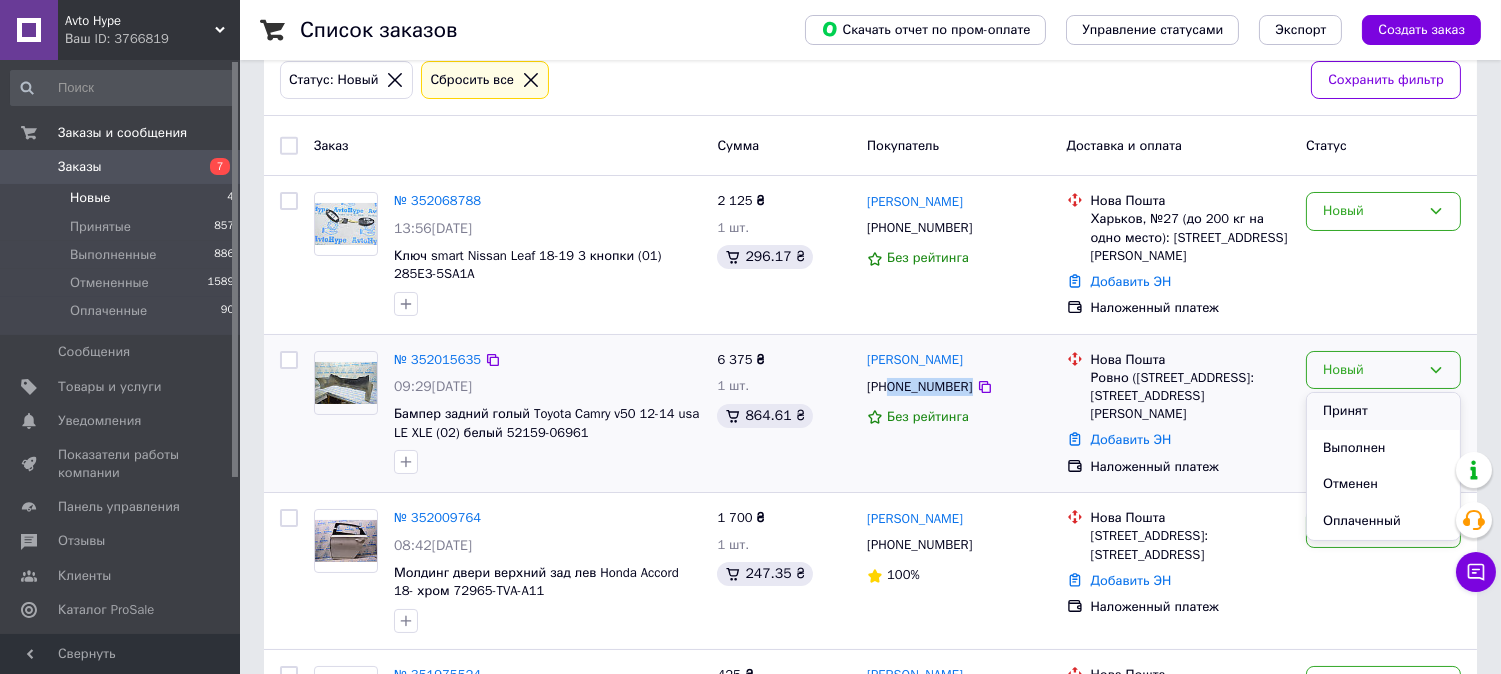 click on "Принят" at bounding box center (1383, 411) 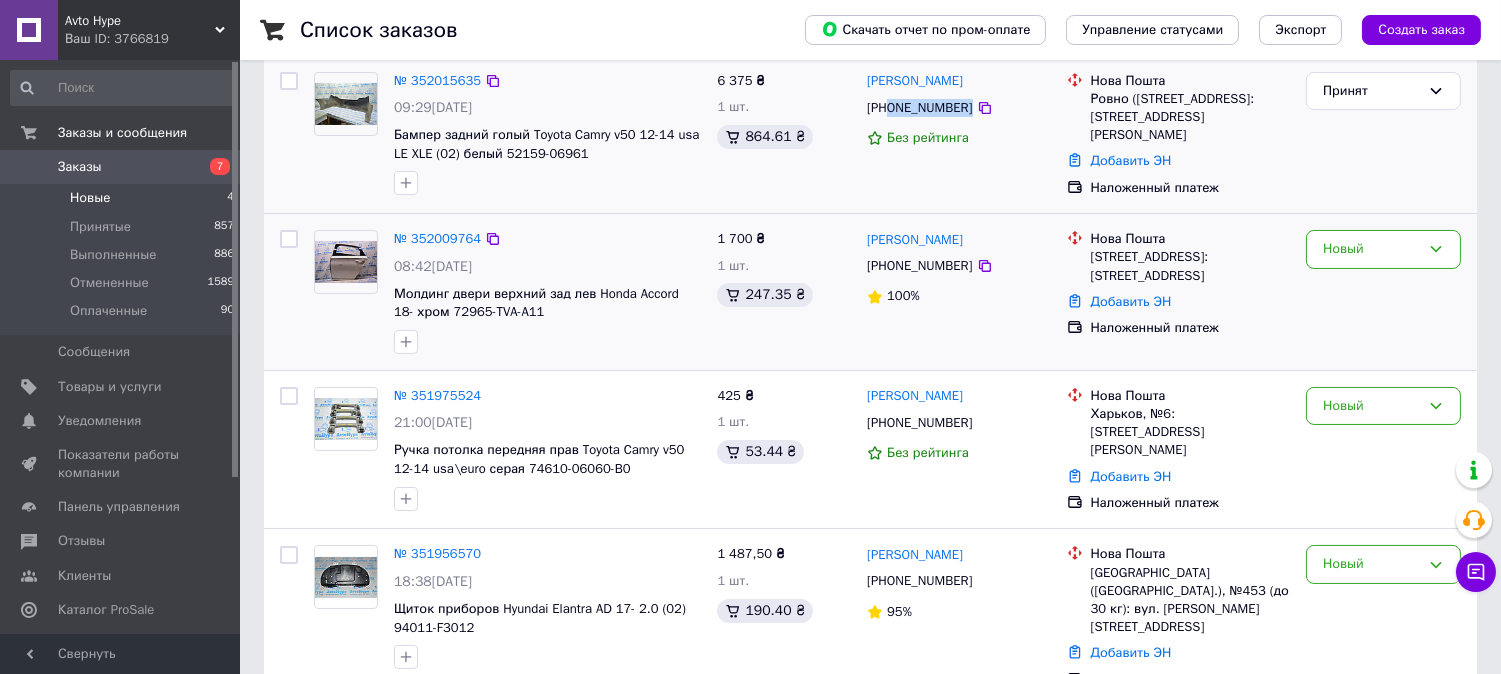 scroll, scrollTop: 420, scrollLeft: 0, axis: vertical 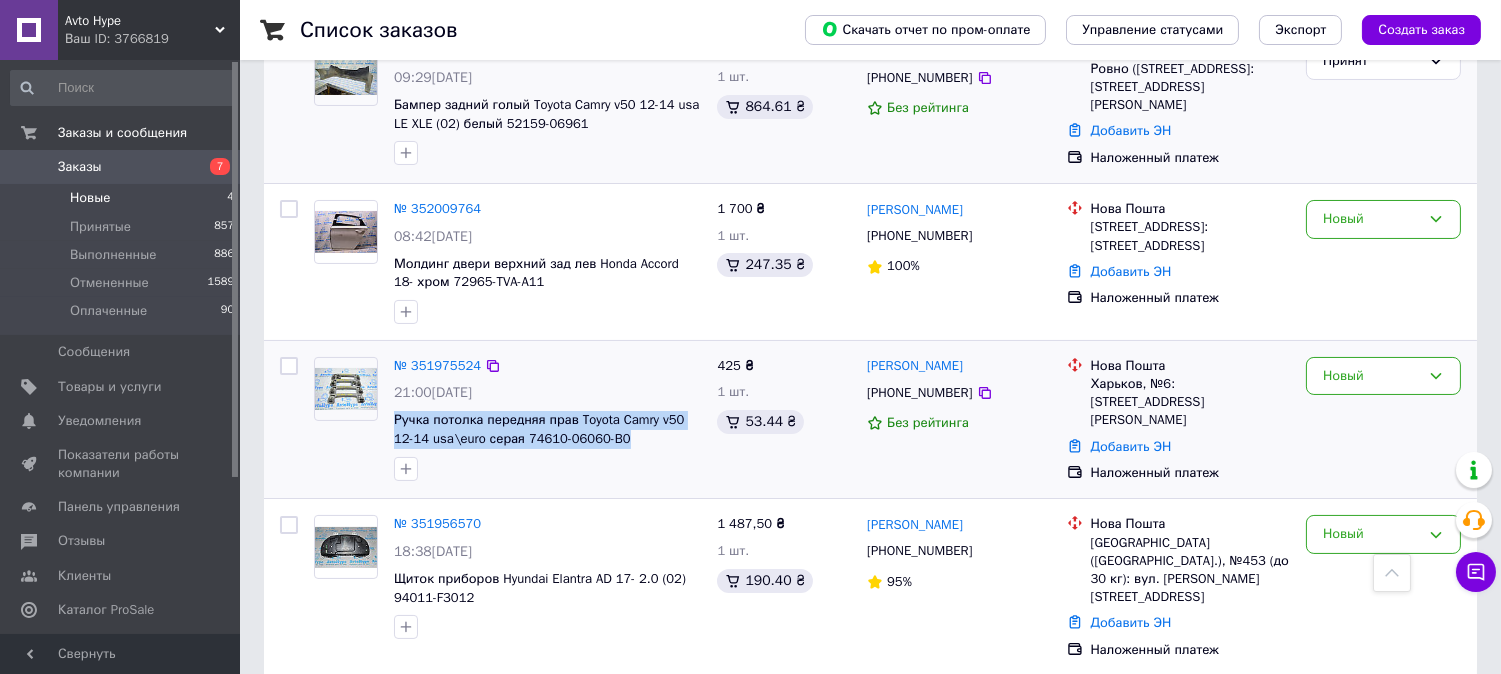 drag, startPoint x: 625, startPoint y: 428, endPoint x: 385, endPoint y: 414, distance: 240.40799 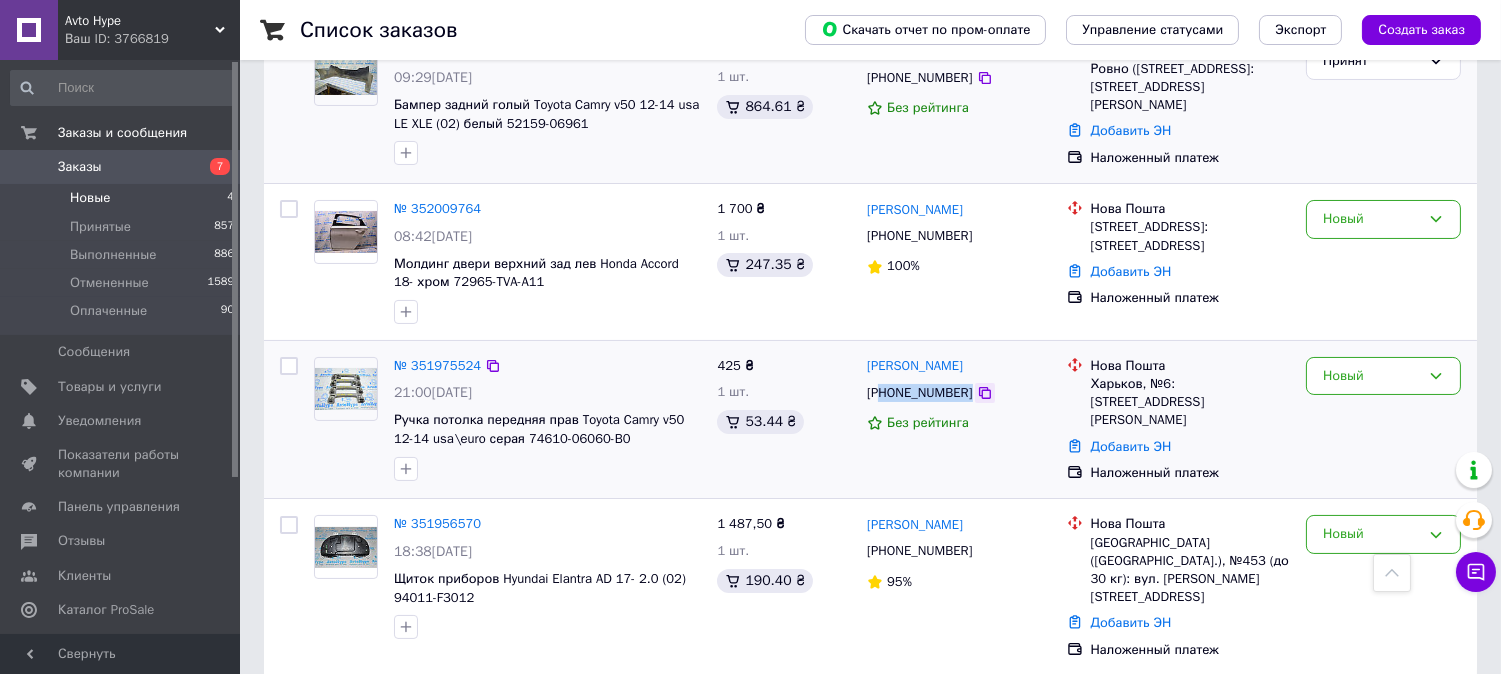 drag, startPoint x: 885, startPoint y: 393, endPoint x: 977, endPoint y: 386, distance: 92.26592 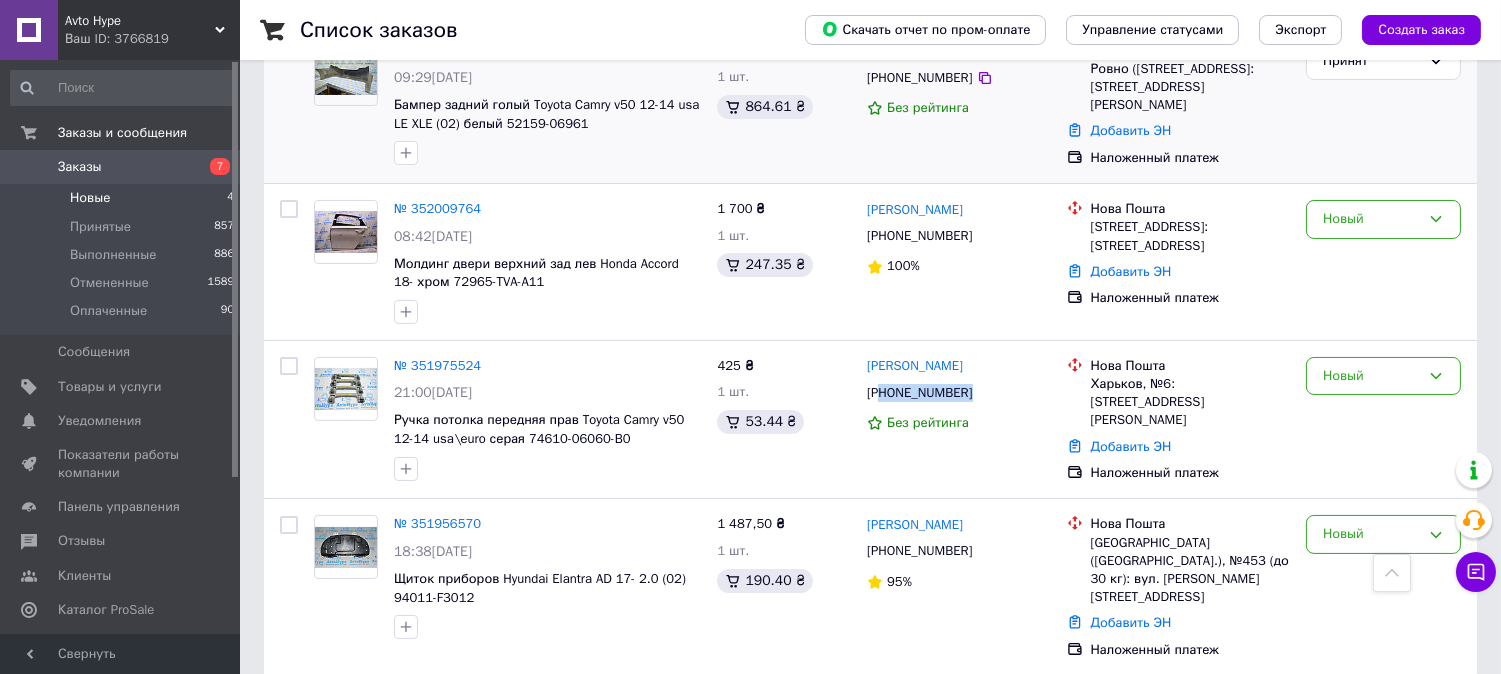 copy on "80633407374" 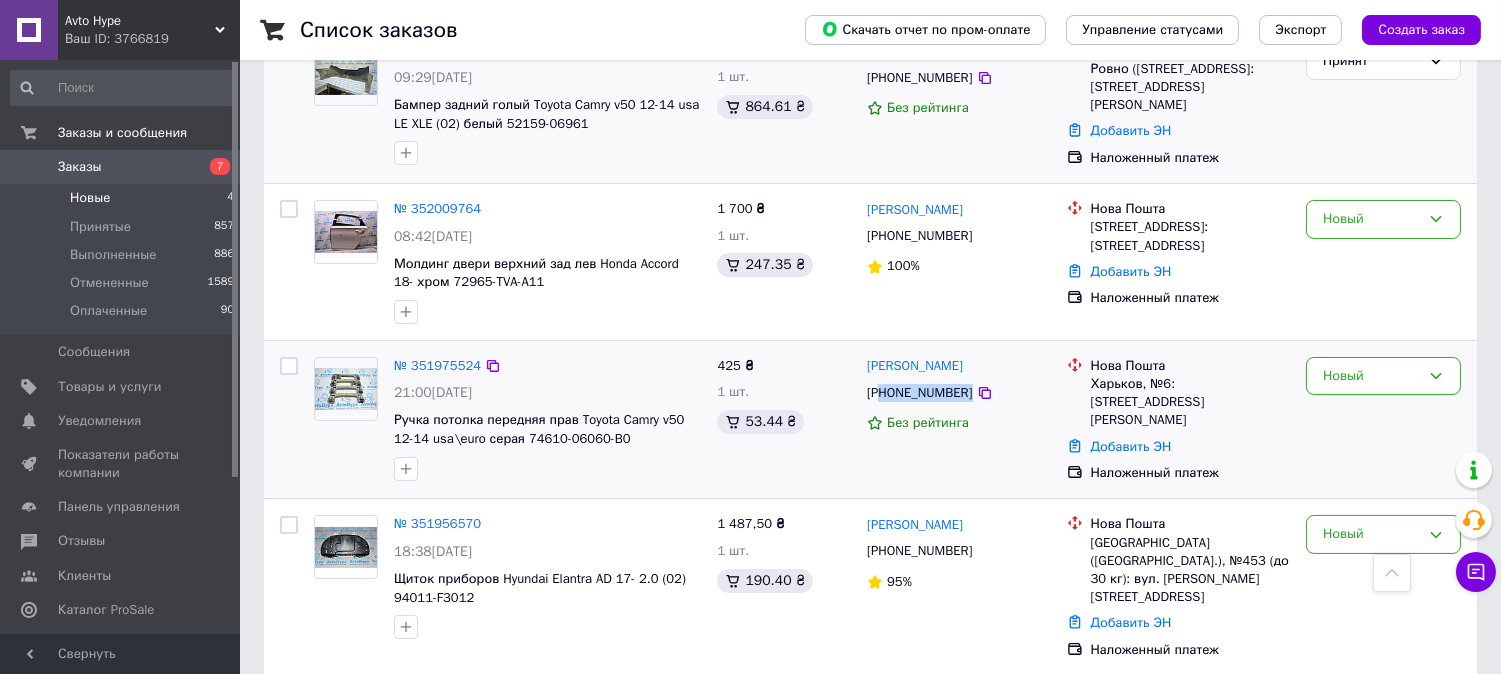 drag, startPoint x: 1020, startPoint y: 361, endPoint x: 863, endPoint y: 365, distance: 157.05095 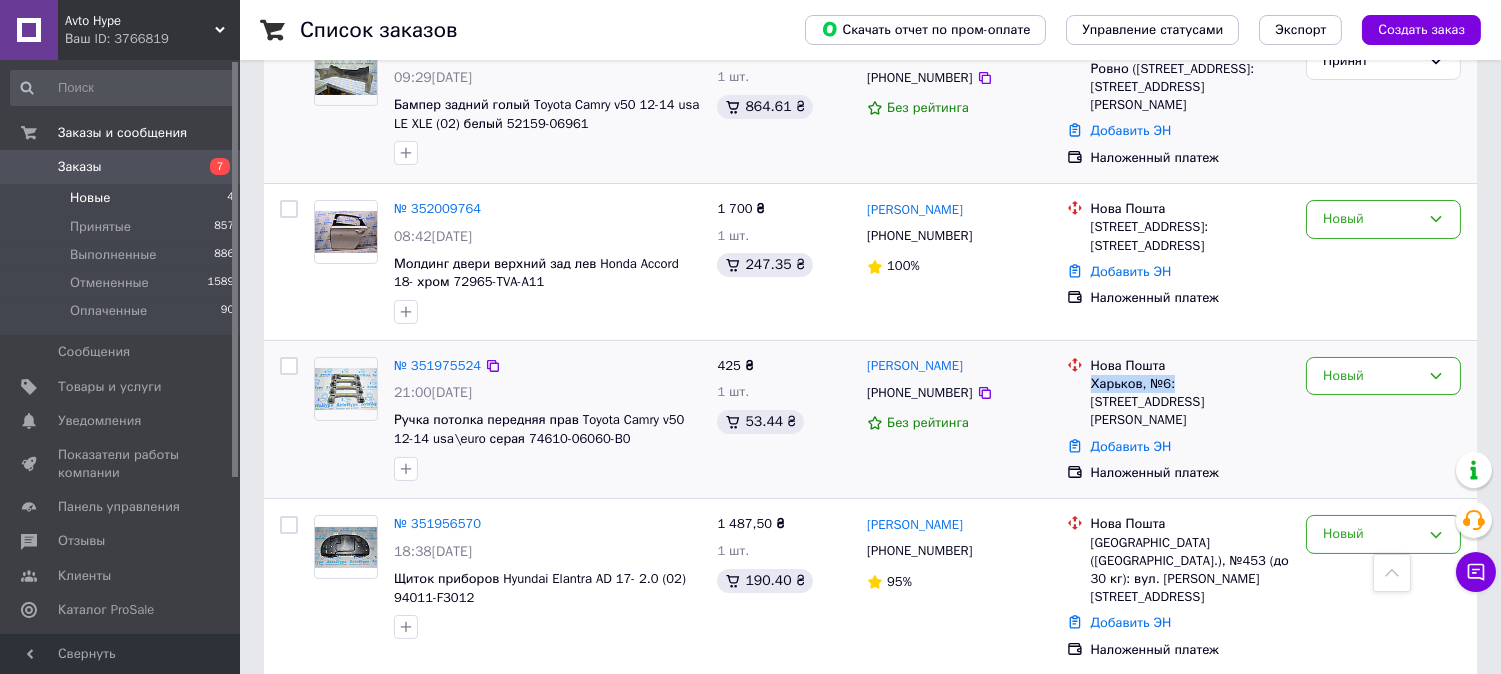 drag, startPoint x: 1170, startPoint y: 380, endPoint x: 1092, endPoint y: 382, distance: 78.025635 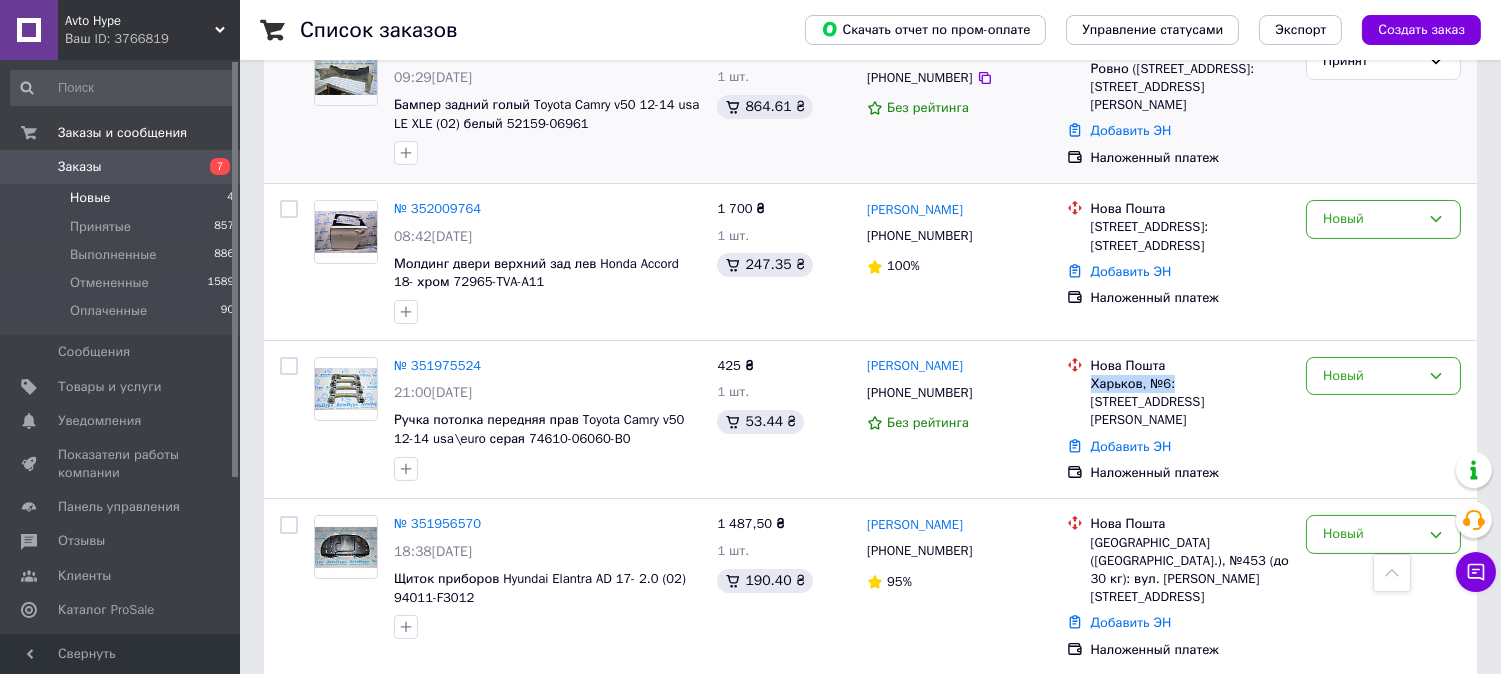 copy on "Харьков, №6:" 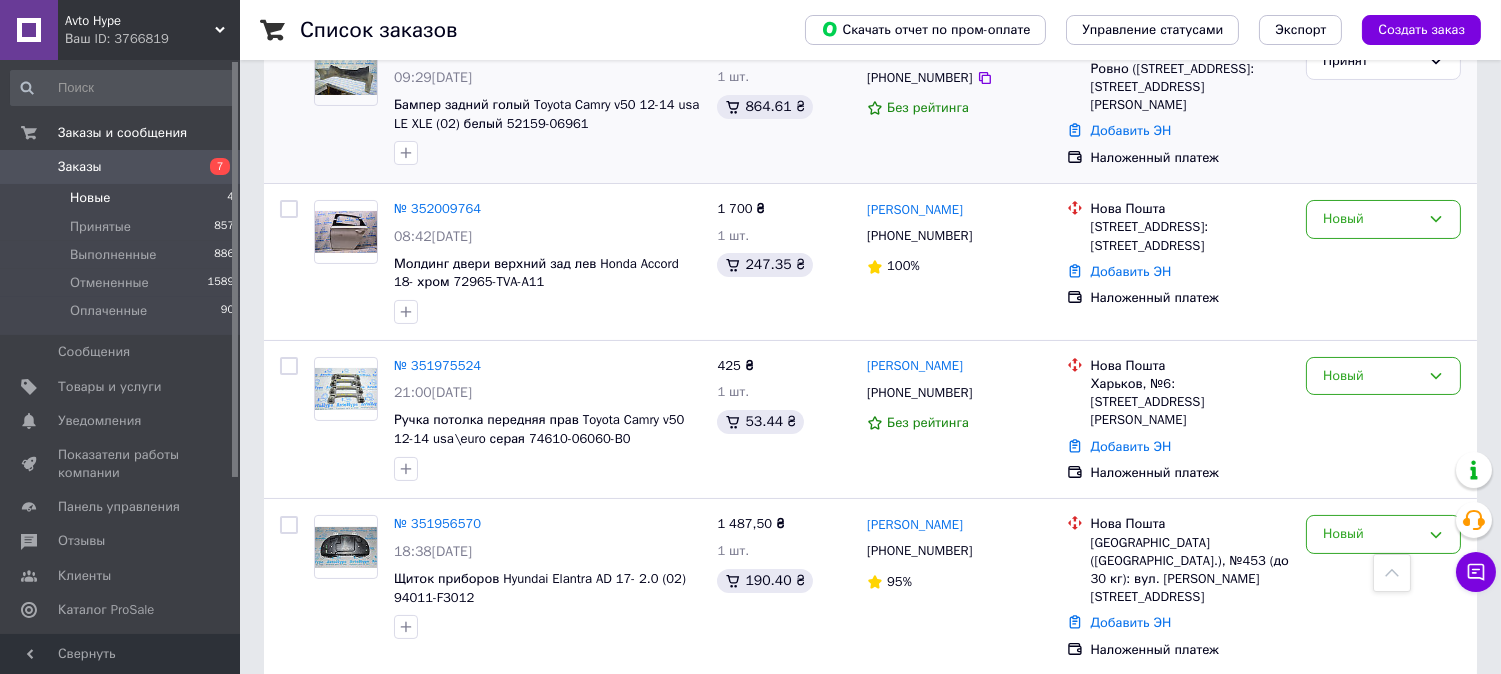 click on "Новые 4" at bounding box center (123, 198) 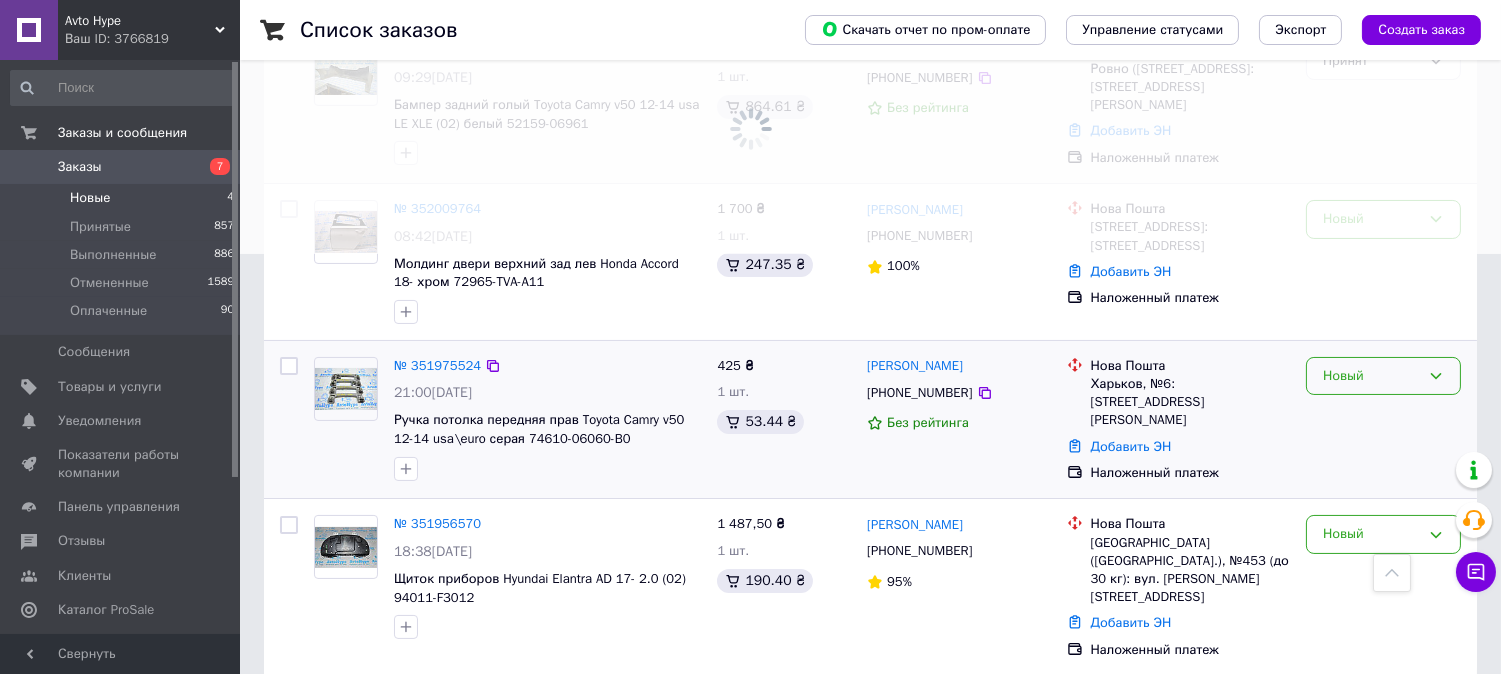 click on "Новый" at bounding box center (1383, -54) 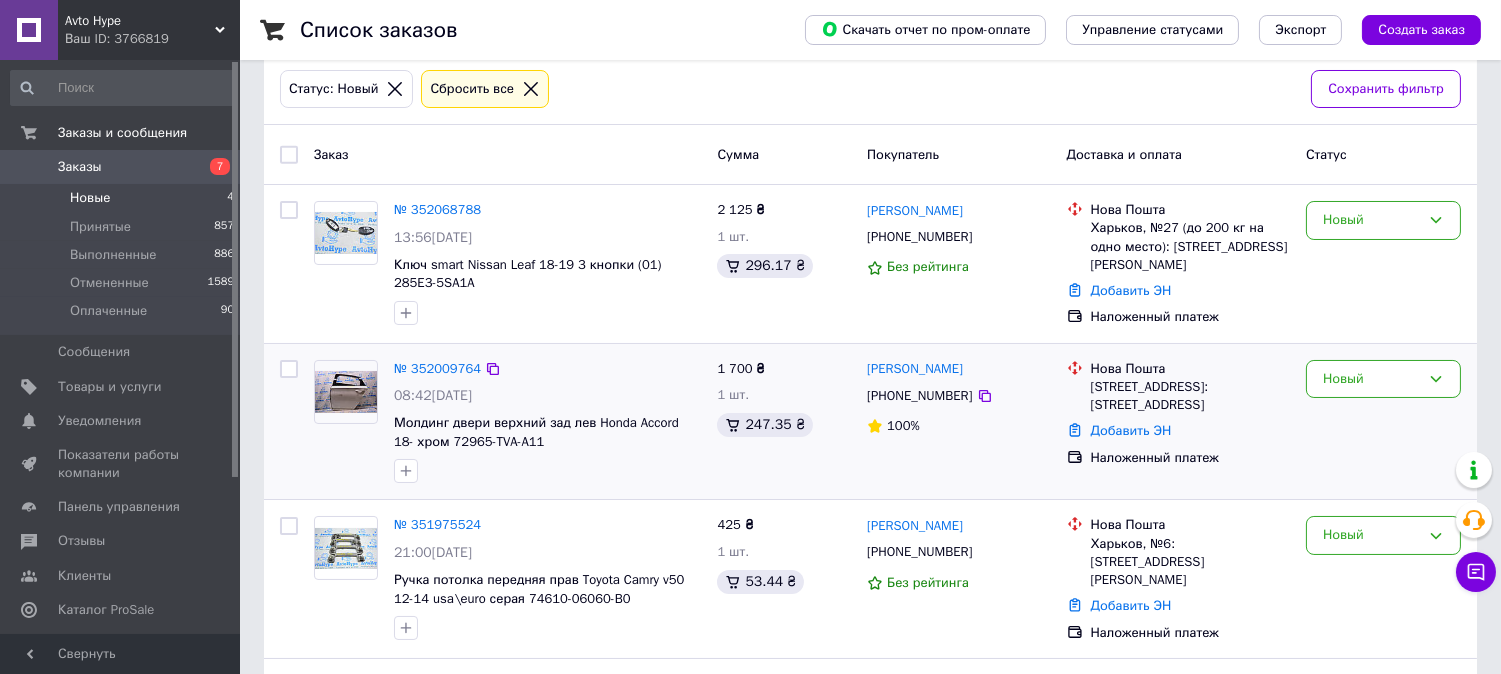 scroll, scrollTop: 95, scrollLeft: 0, axis: vertical 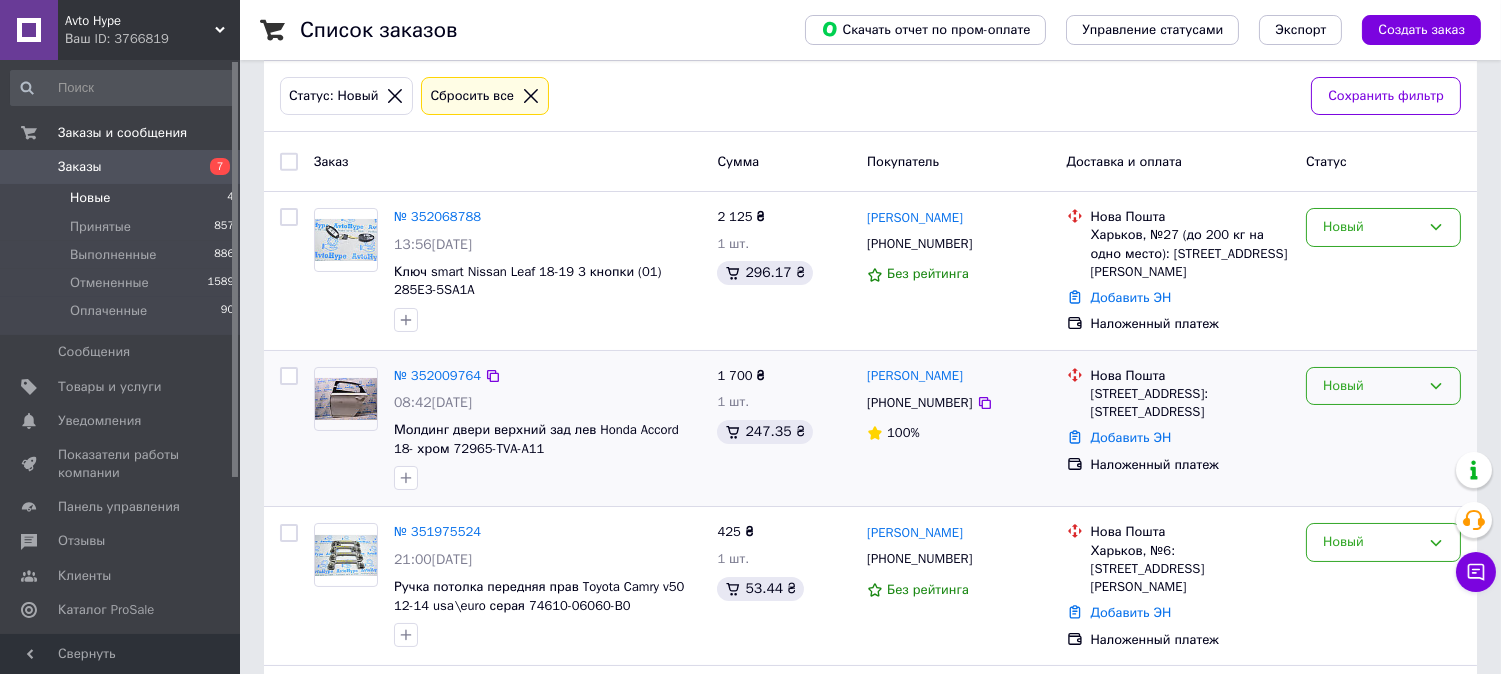 click on "Новый" at bounding box center [1371, 386] 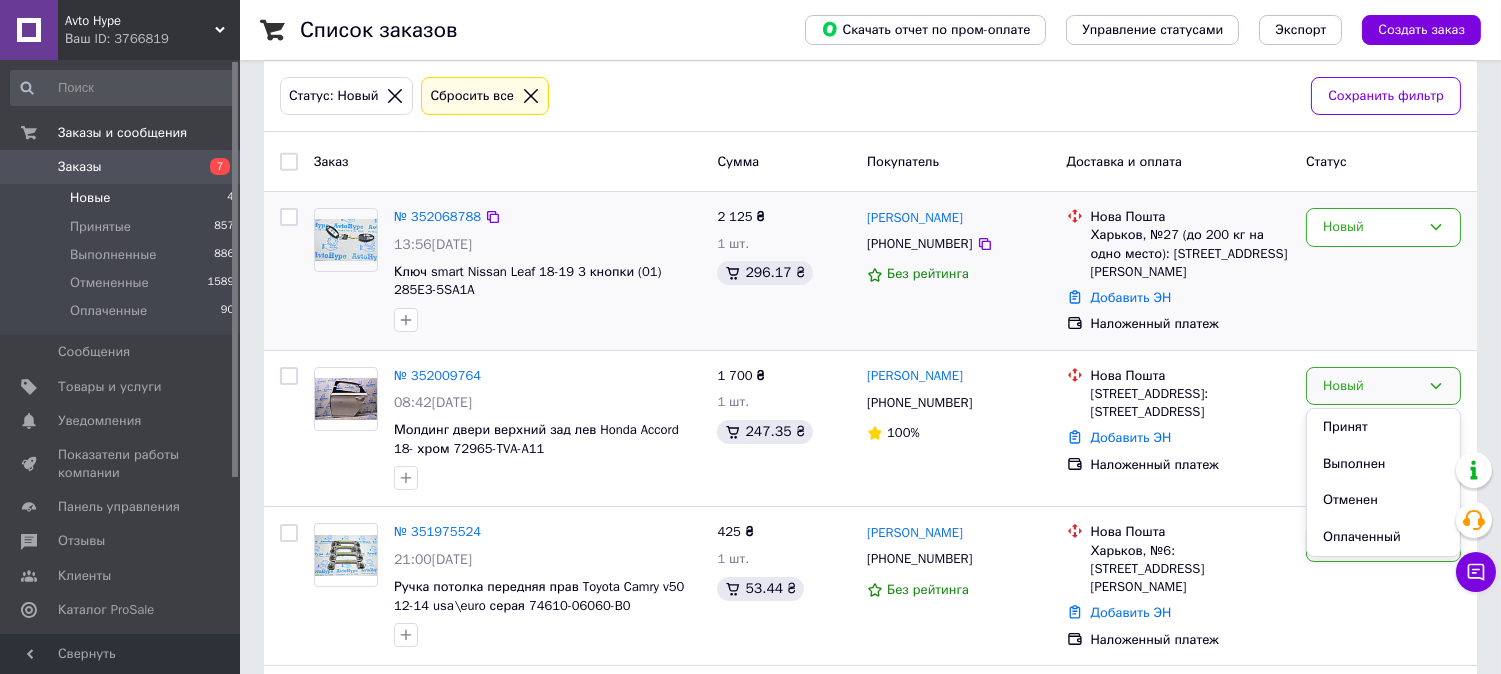 click on "Наложенный платеж" at bounding box center [1190, 324] 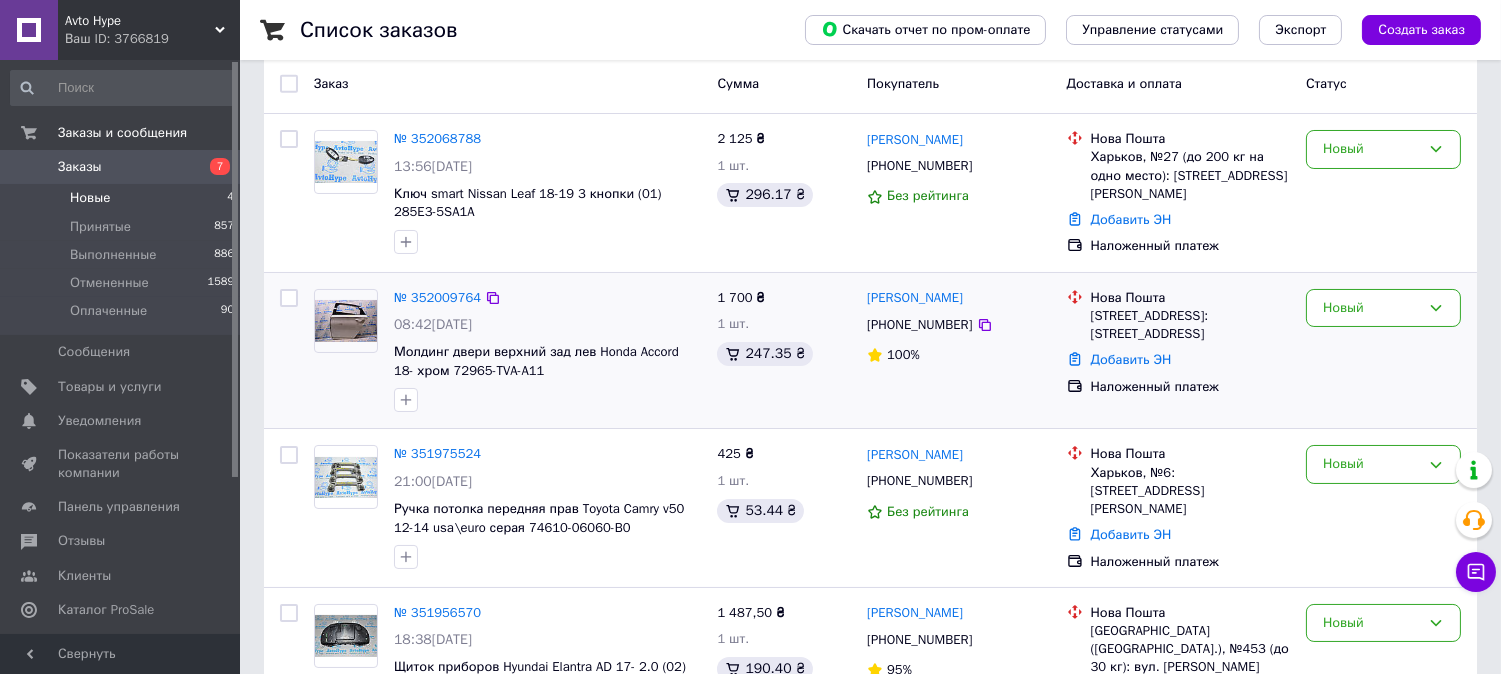 scroll, scrollTop: 263, scrollLeft: 0, axis: vertical 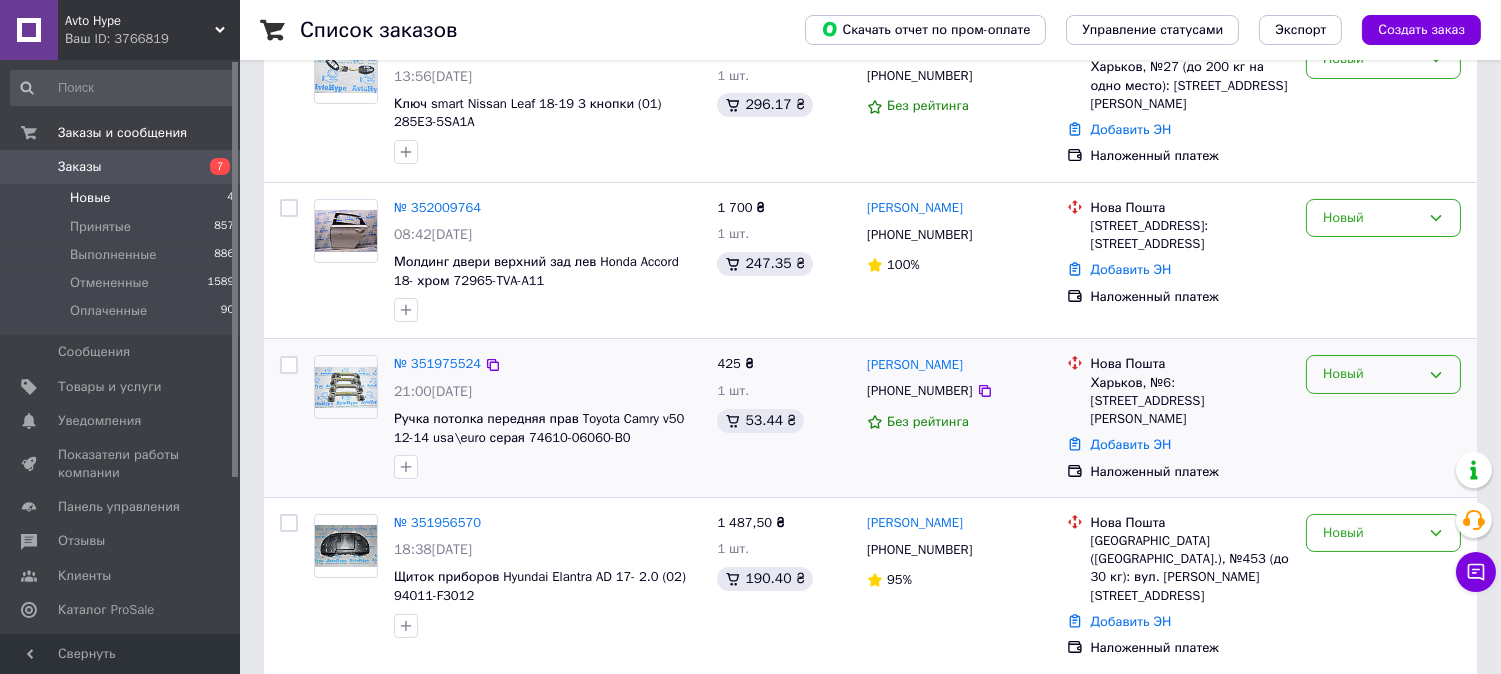 click on "Новый" at bounding box center [1371, 374] 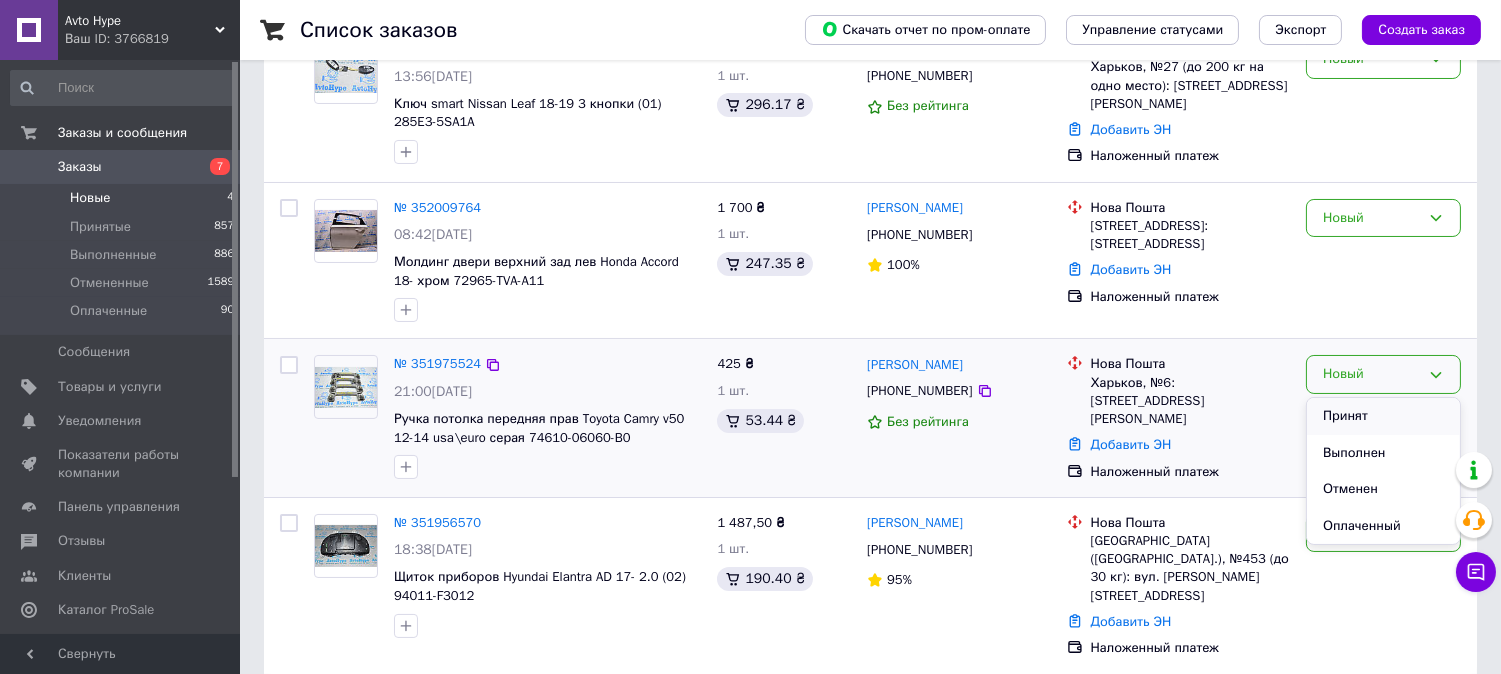 click on "Принят" at bounding box center (1383, 416) 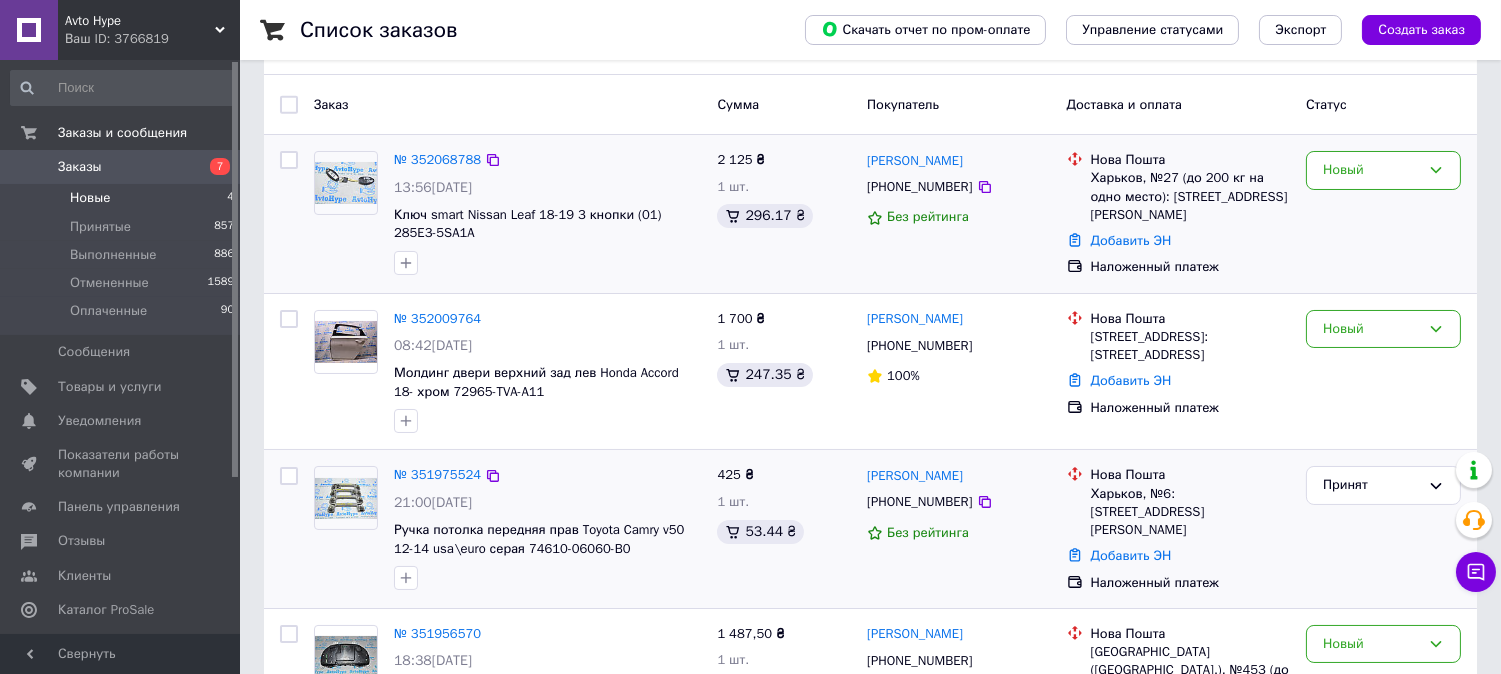 scroll, scrollTop: 41, scrollLeft: 0, axis: vertical 